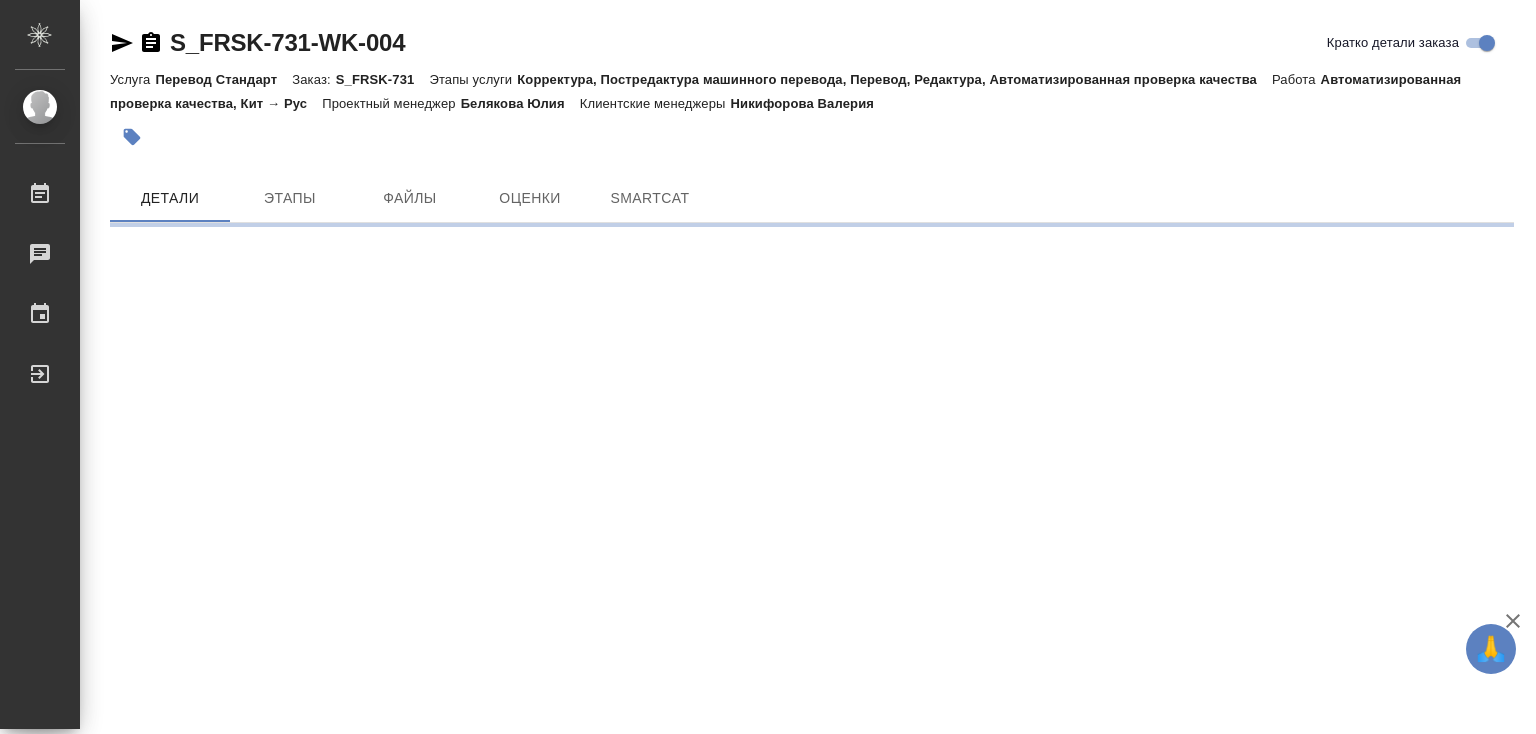 scroll, scrollTop: 0, scrollLeft: 0, axis: both 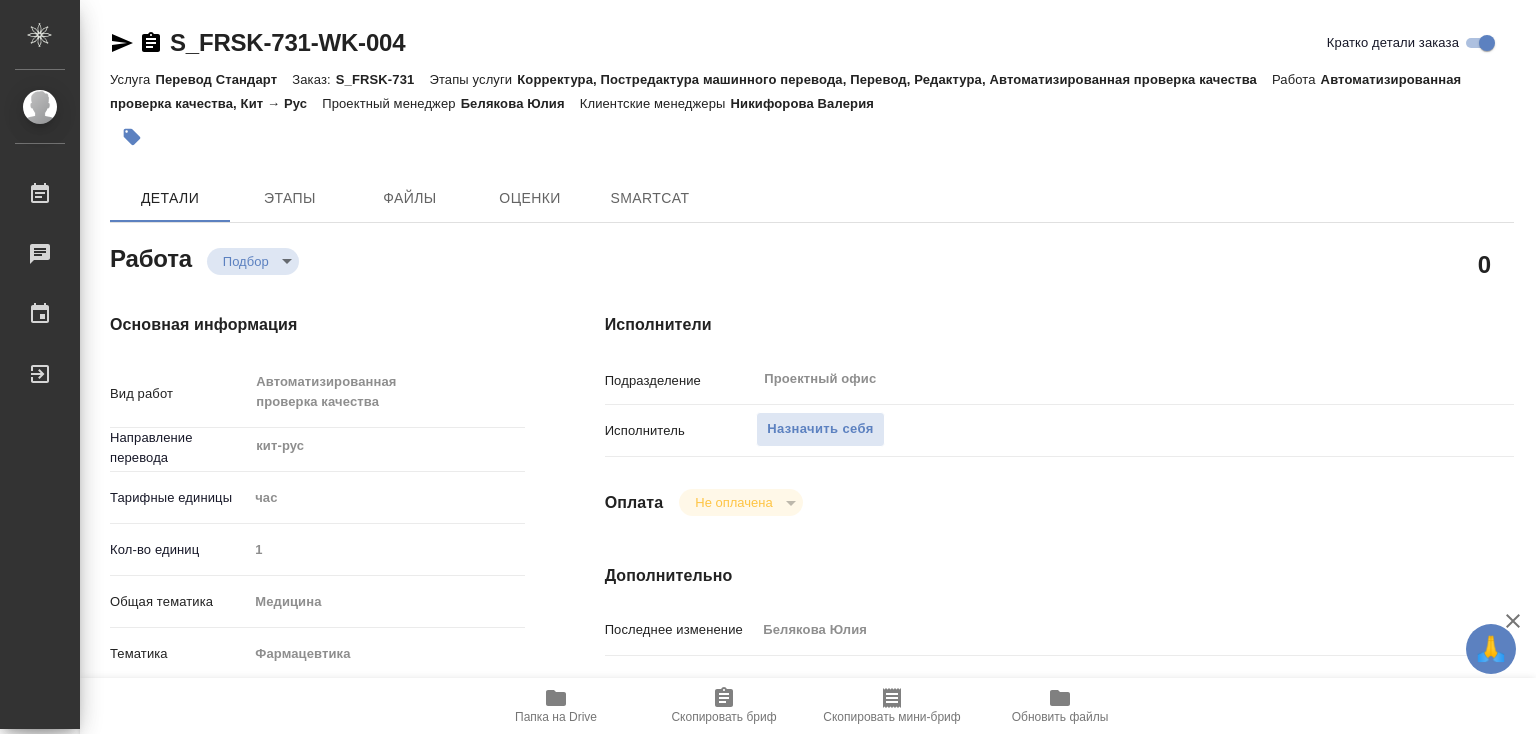 type on "x" 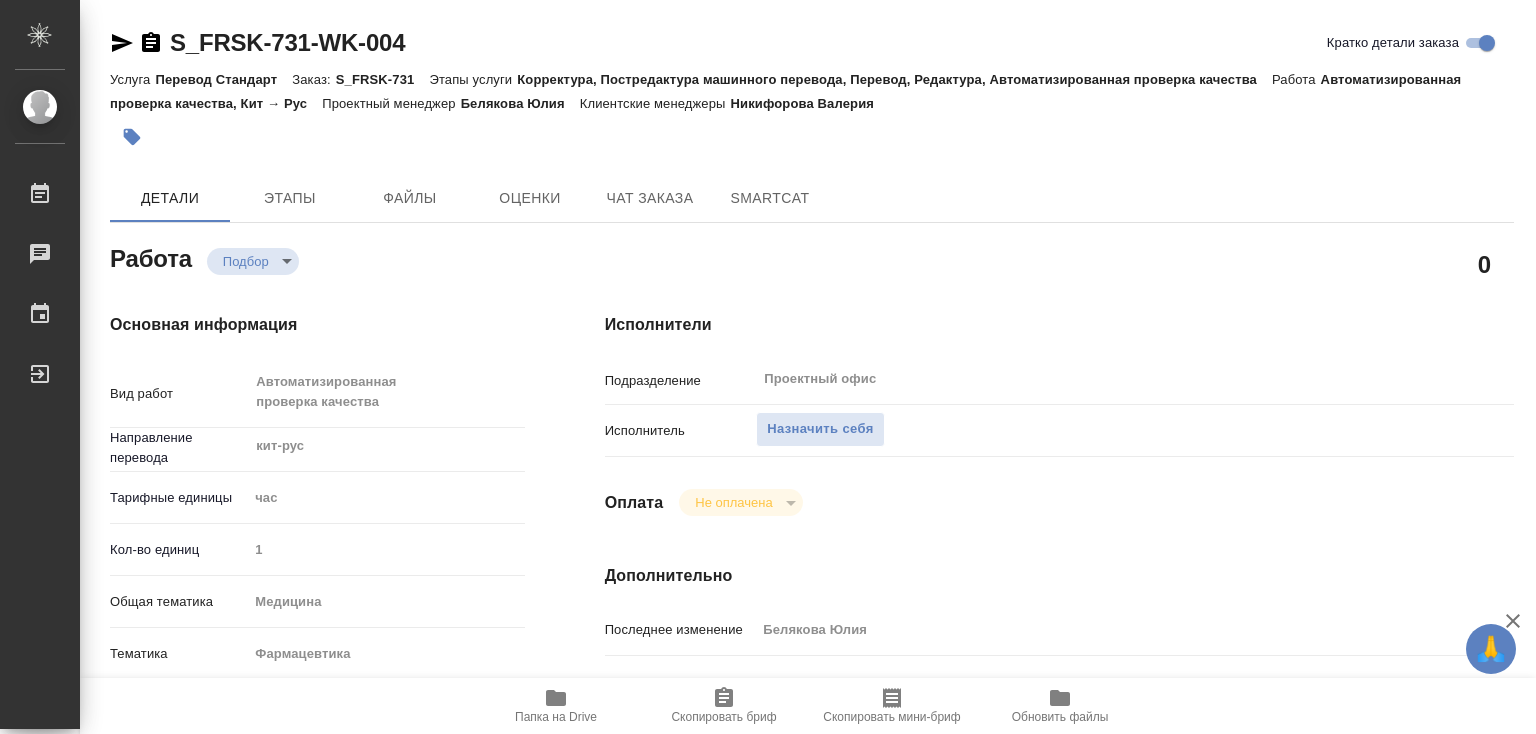 type on "x" 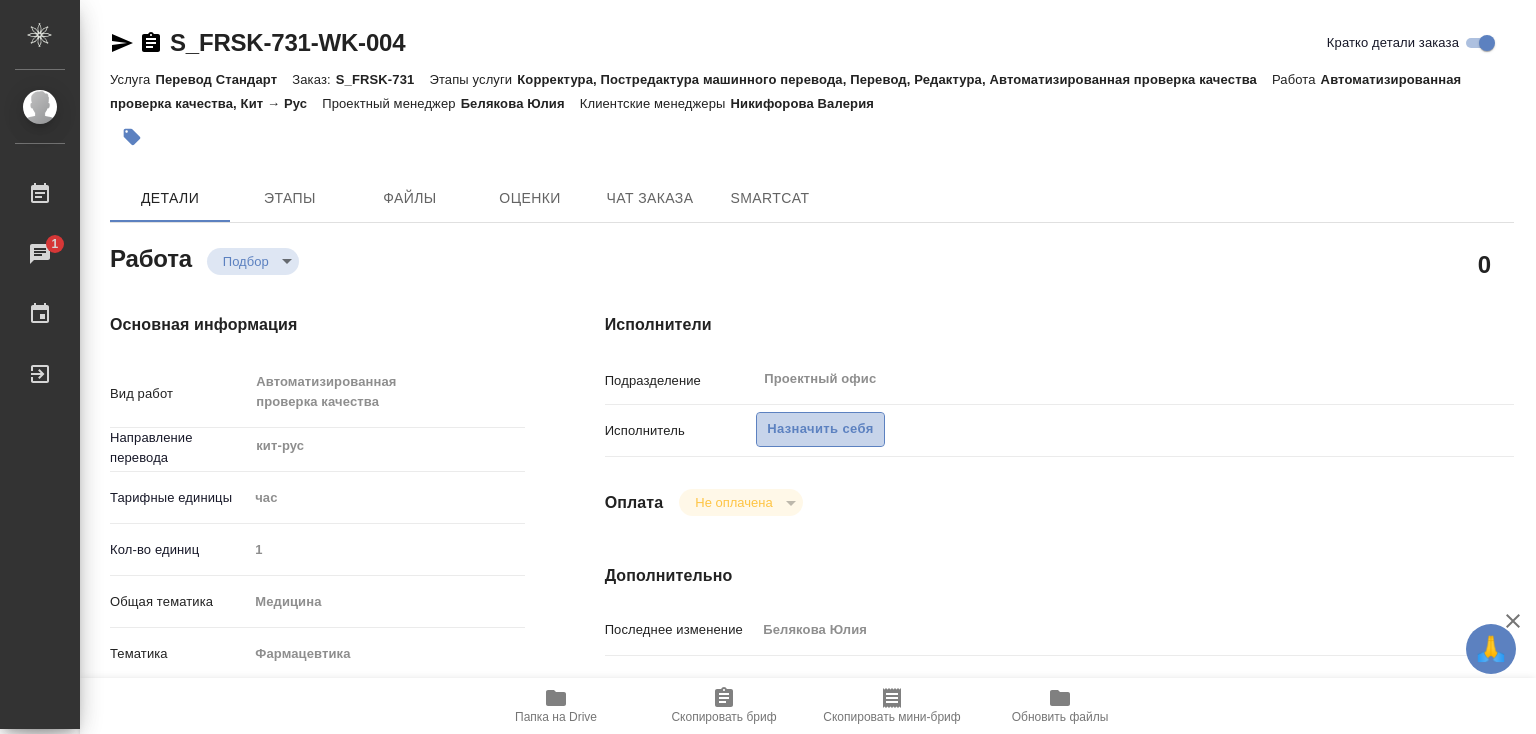 click on "Назначить себя" at bounding box center (820, 429) 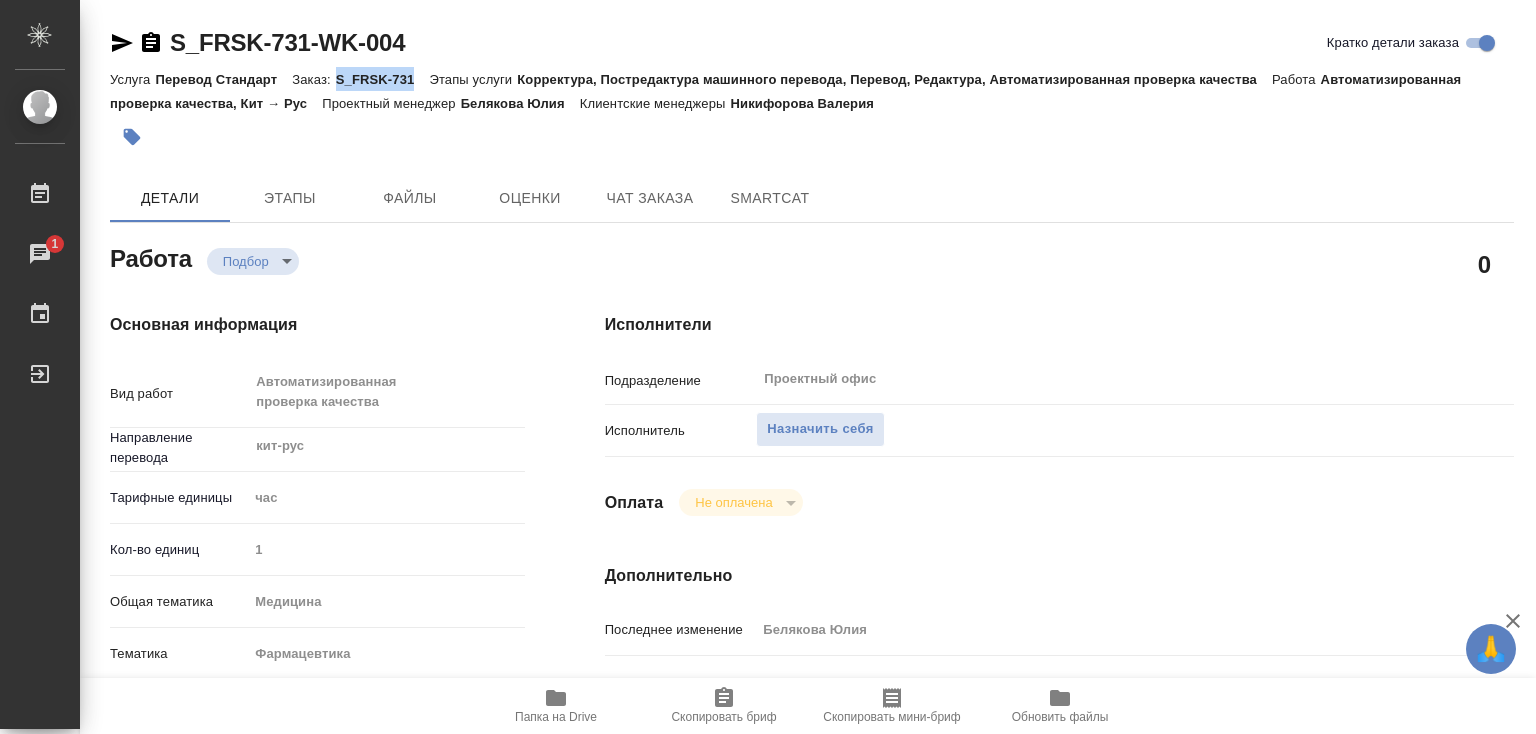 drag, startPoint x: 339, startPoint y: 74, endPoint x: 412, endPoint y: 76, distance: 73.02739 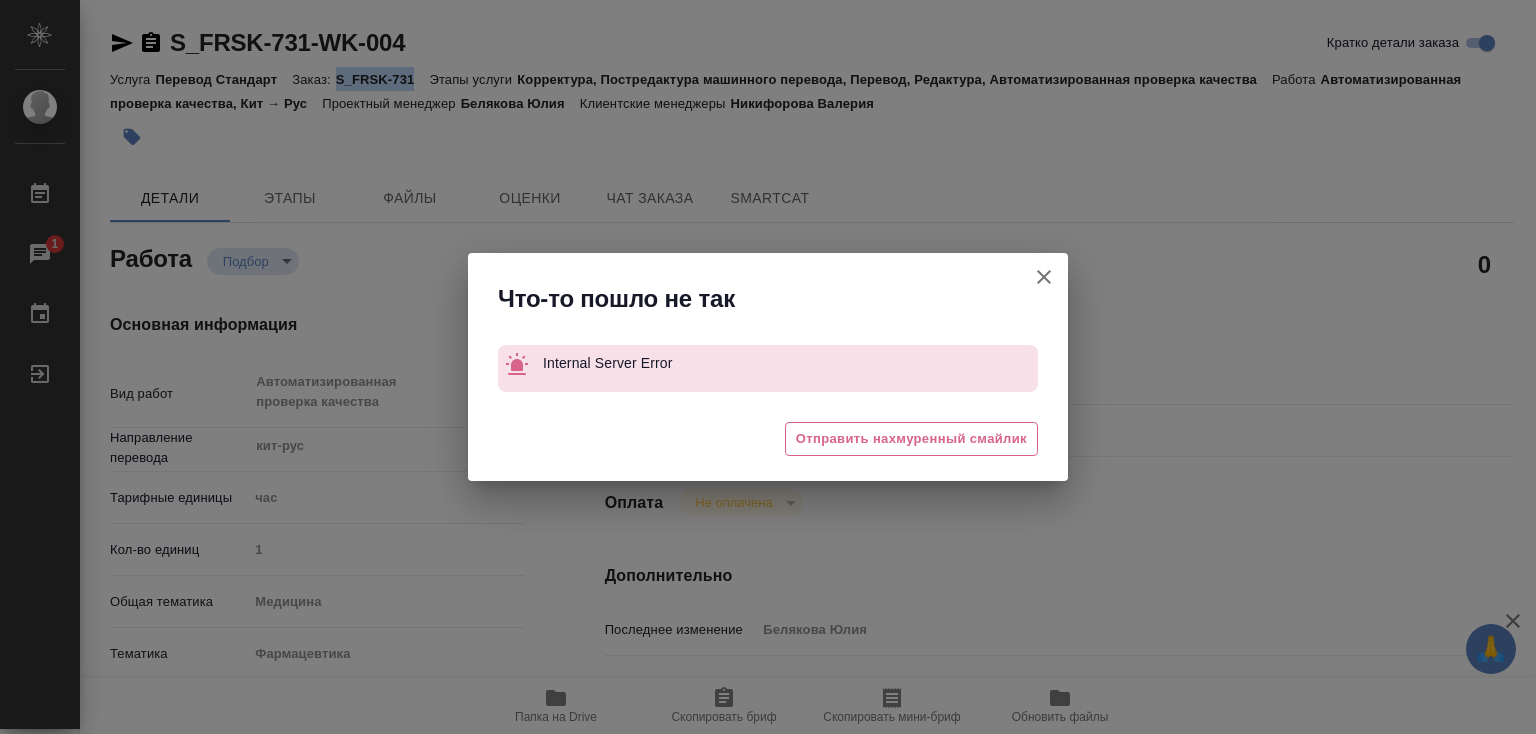 click 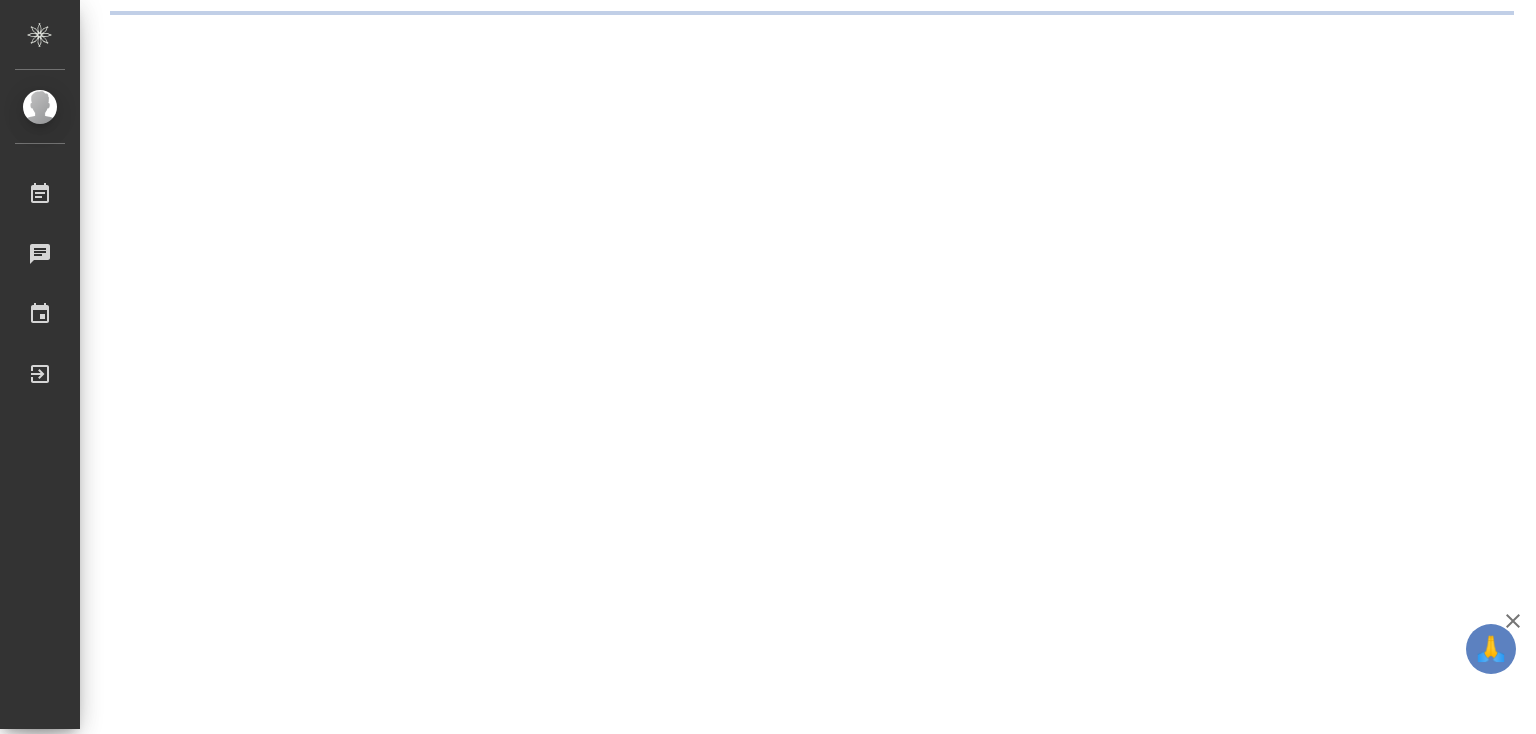 scroll, scrollTop: 0, scrollLeft: 0, axis: both 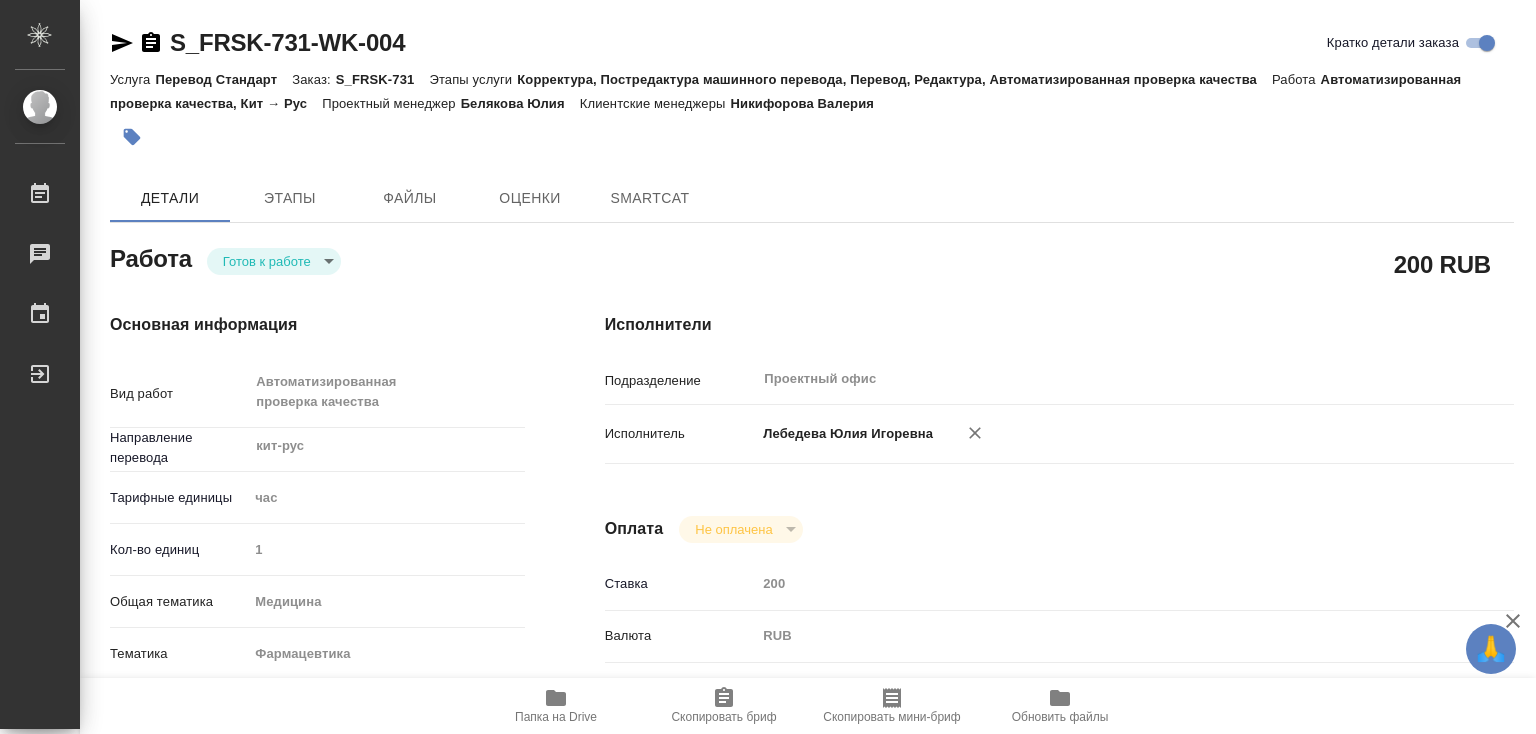 type on "x" 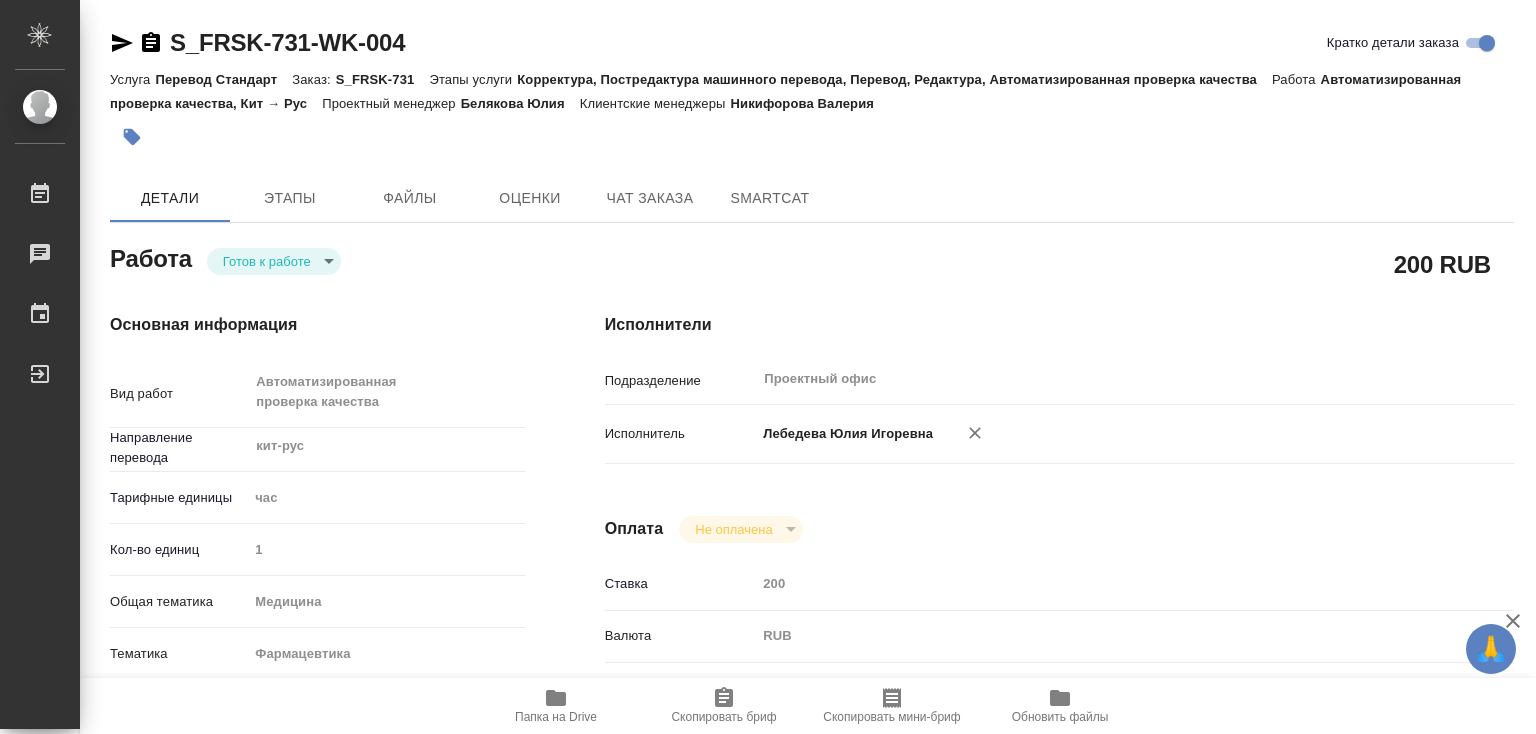 type on "x" 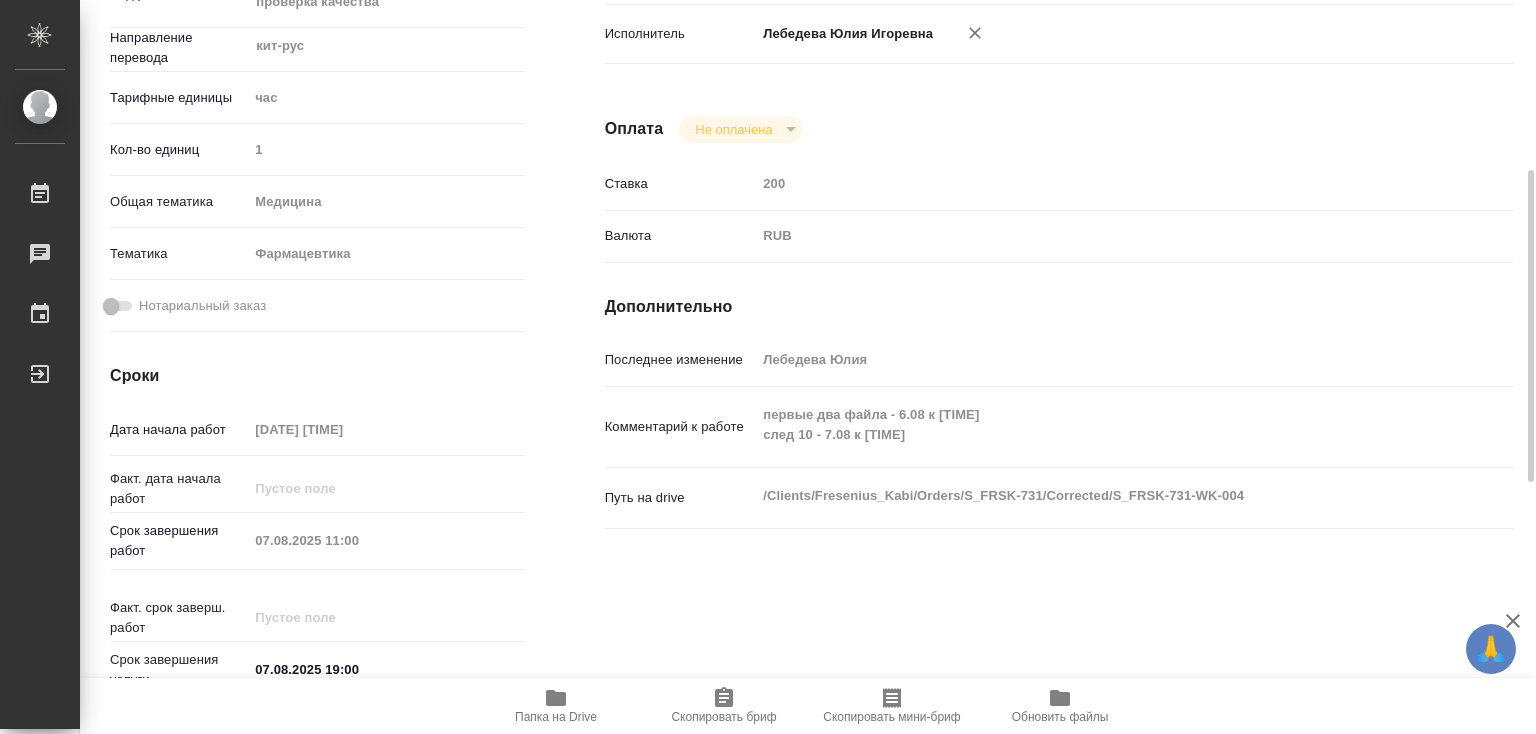 scroll, scrollTop: 800, scrollLeft: 0, axis: vertical 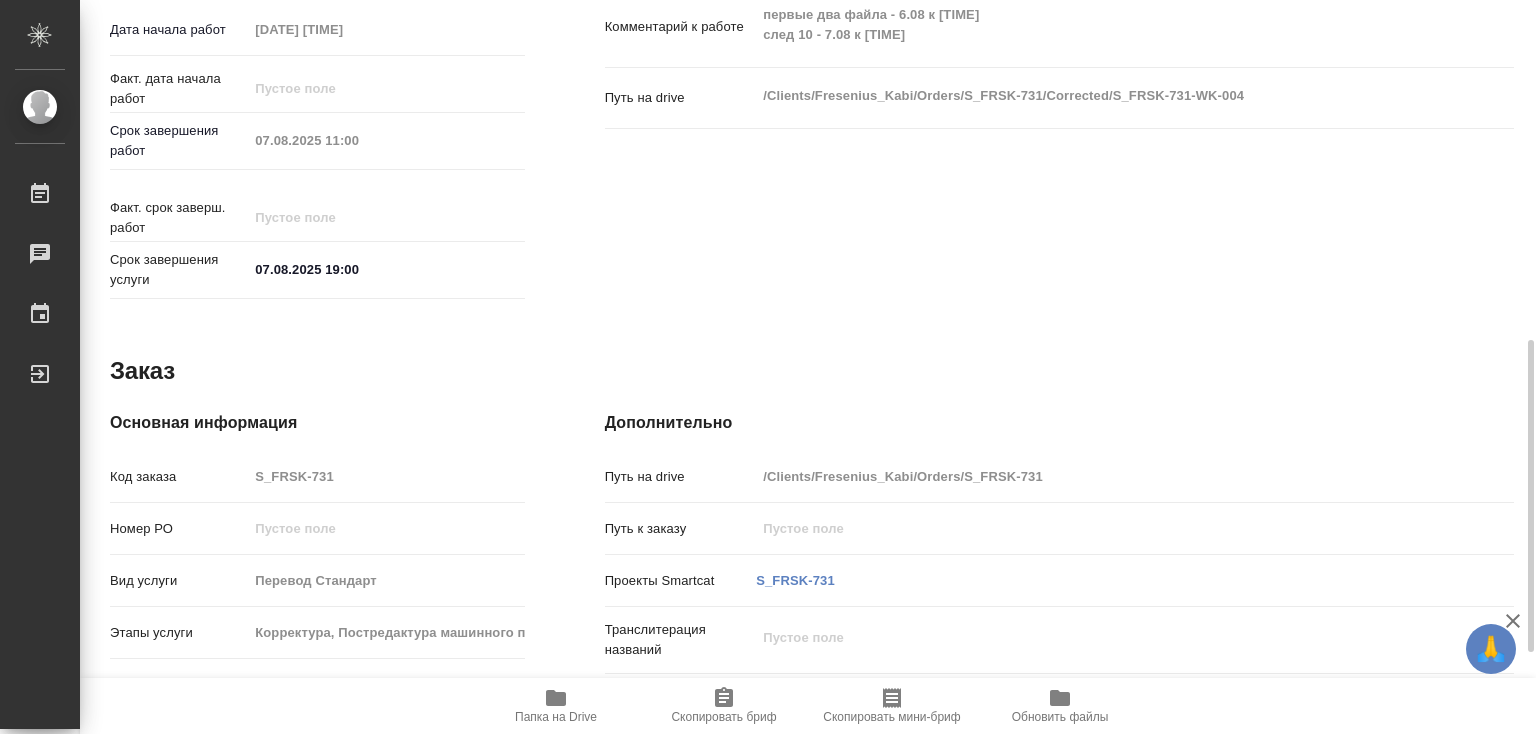 type on "x" 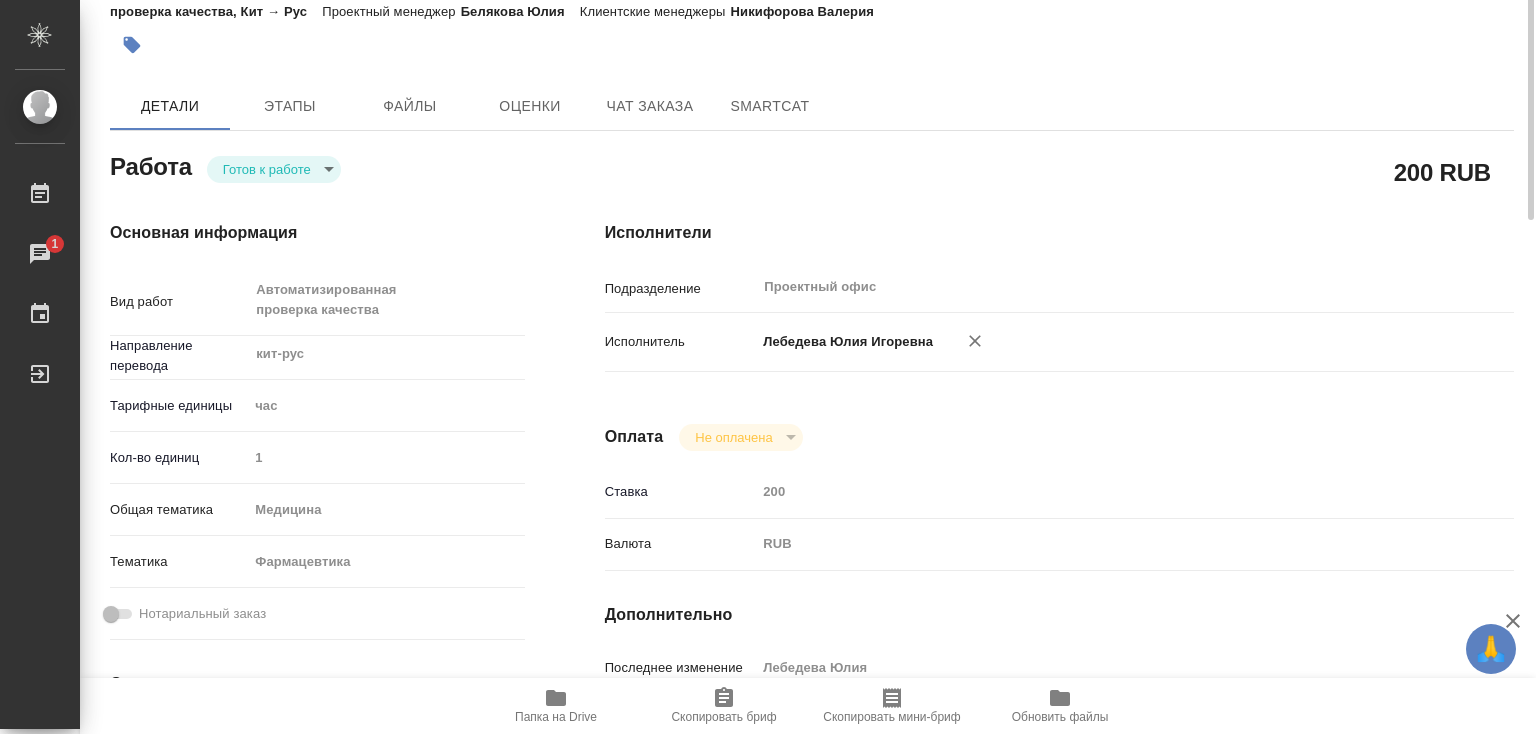 scroll, scrollTop: 0, scrollLeft: 0, axis: both 